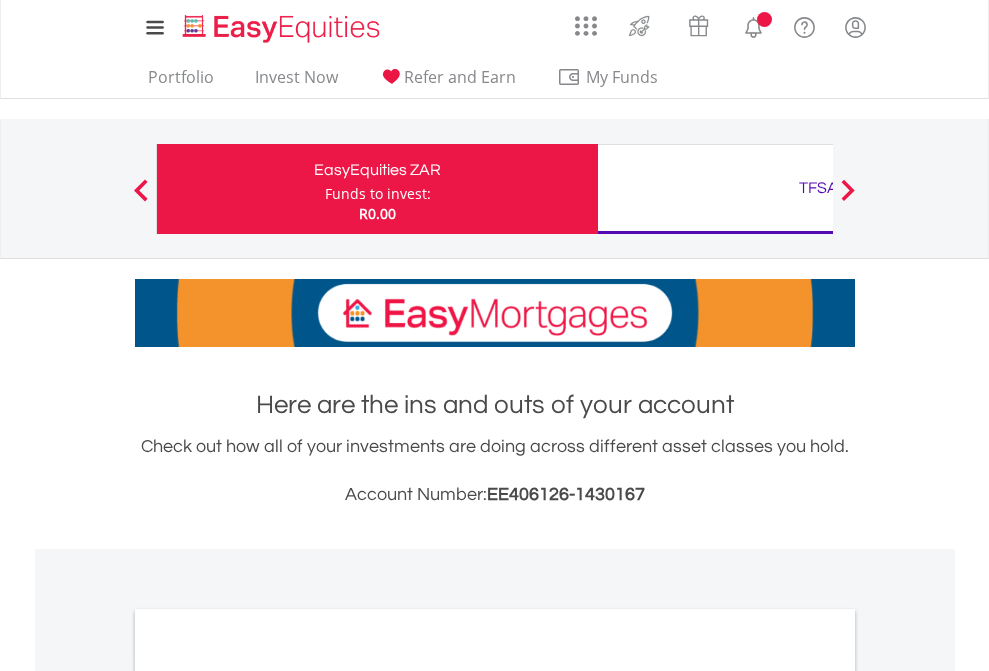 scroll, scrollTop: 0, scrollLeft: 0, axis: both 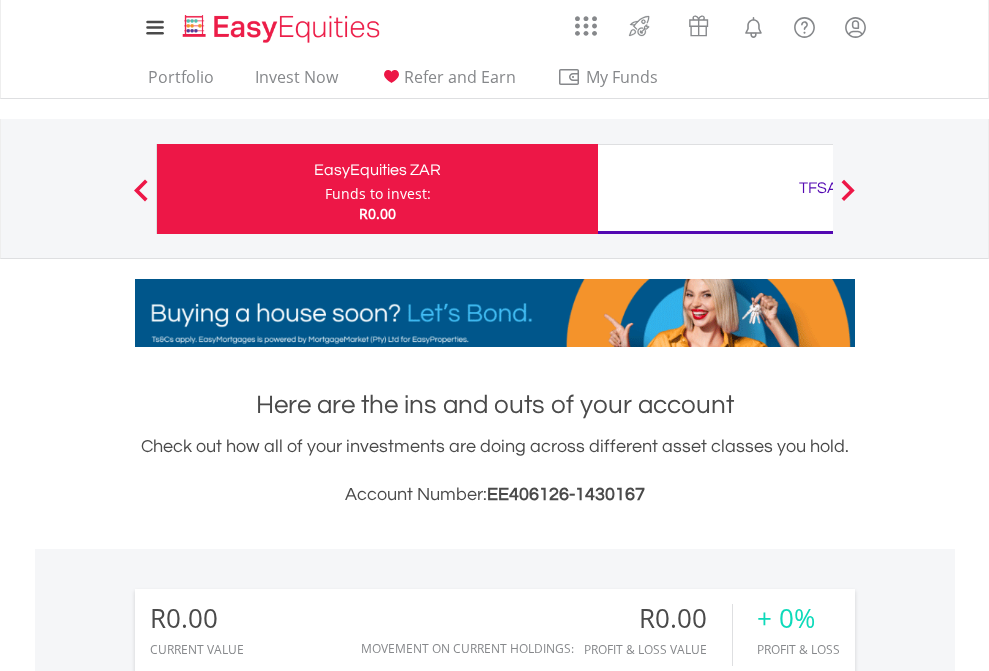 click on "Funds to invest:" at bounding box center (378, 194) 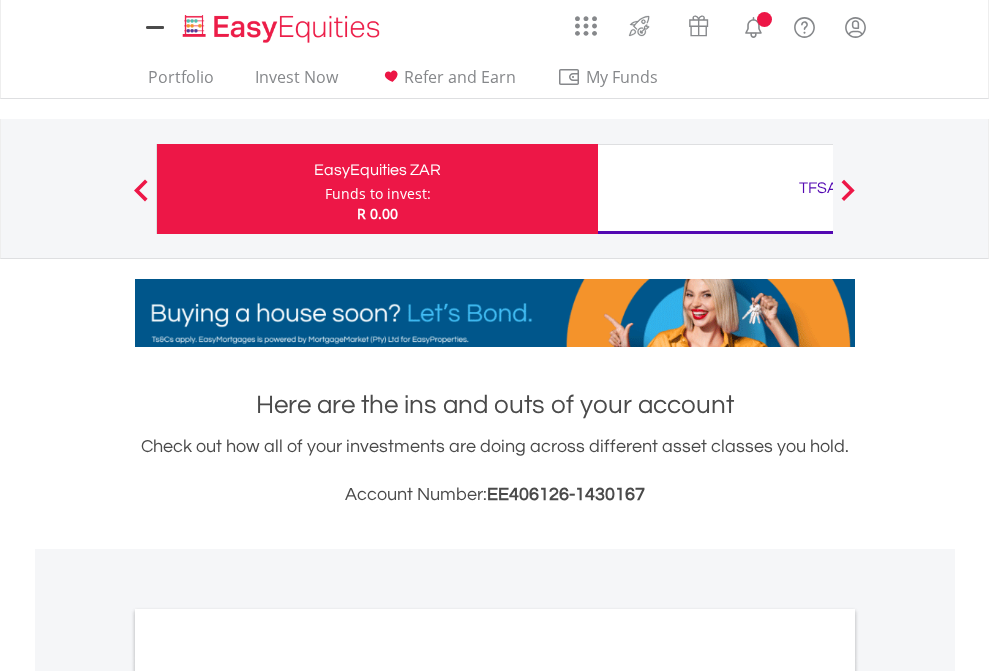 scroll, scrollTop: 0, scrollLeft: 0, axis: both 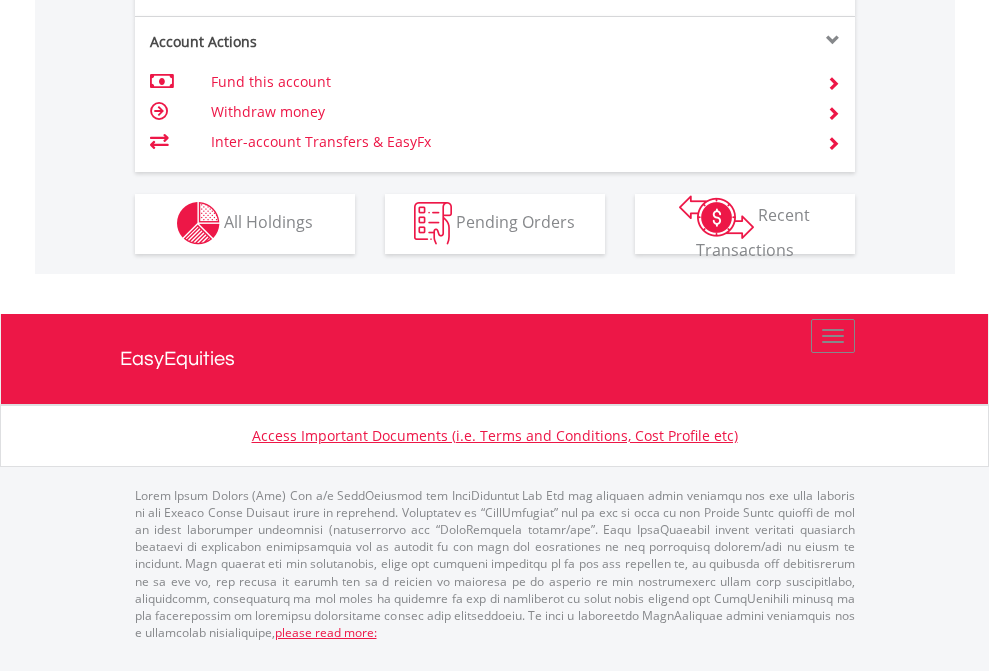 click on "Investment types" at bounding box center [706, -353] 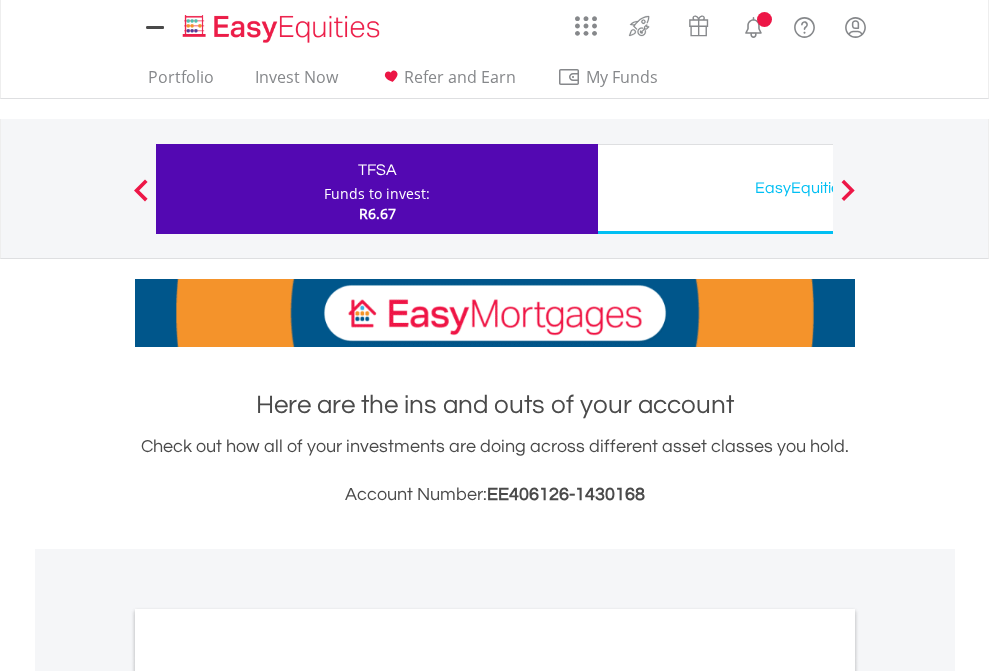 scroll, scrollTop: 0, scrollLeft: 0, axis: both 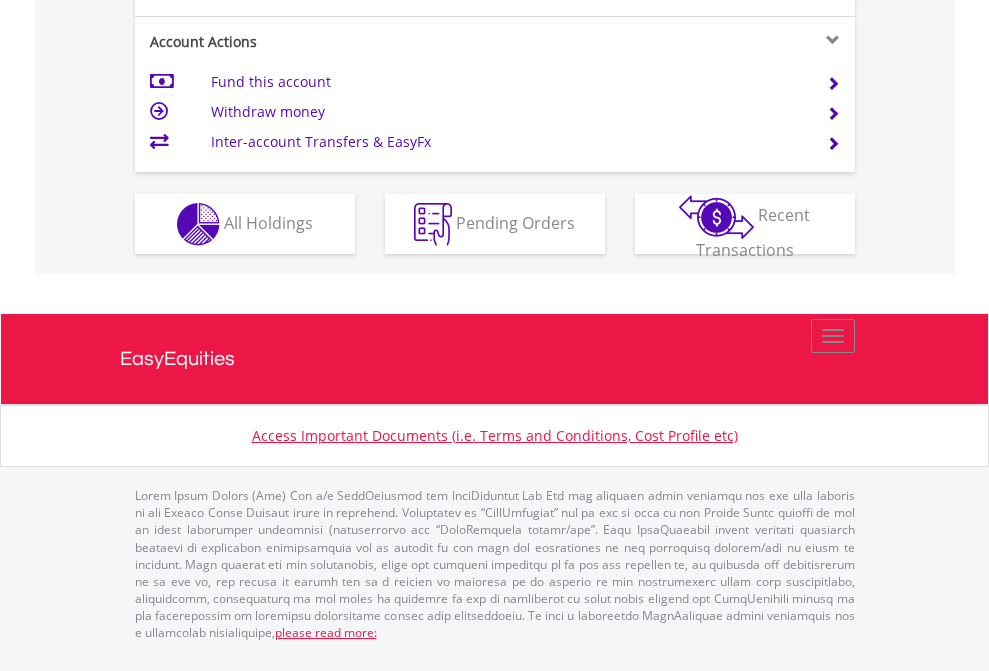 click on "Investment types" at bounding box center (706, -337) 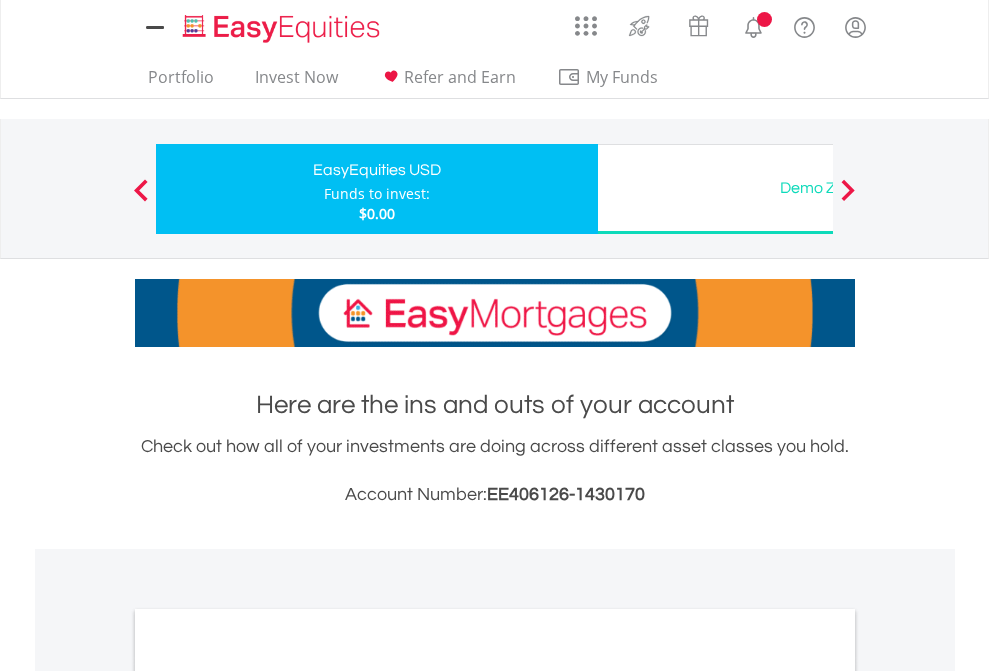 scroll, scrollTop: 0, scrollLeft: 0, axis: both 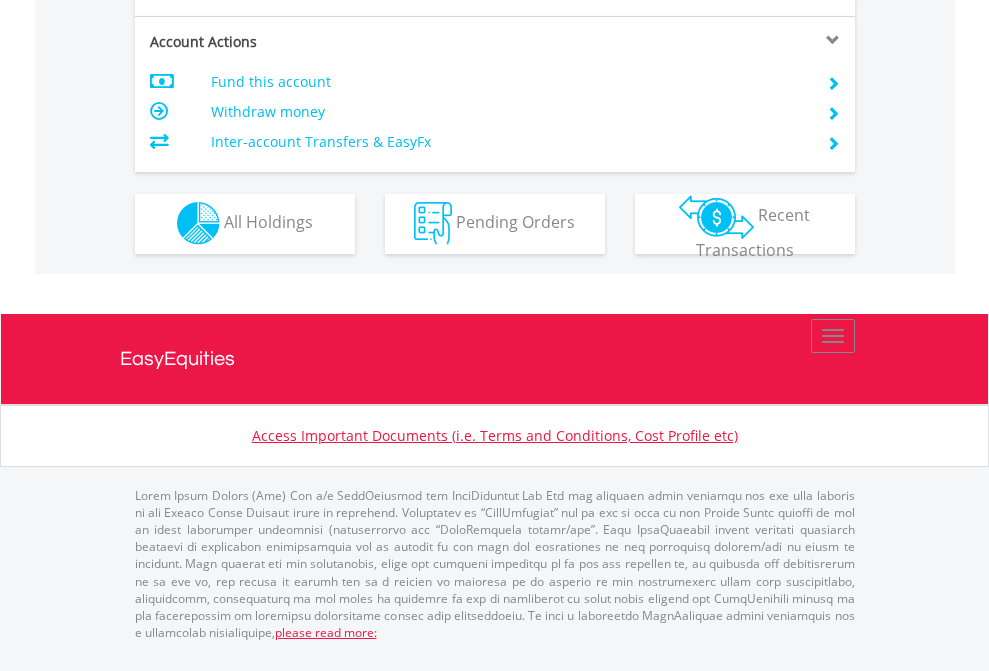 click on "Investment types" at bounding box center (706, -353) 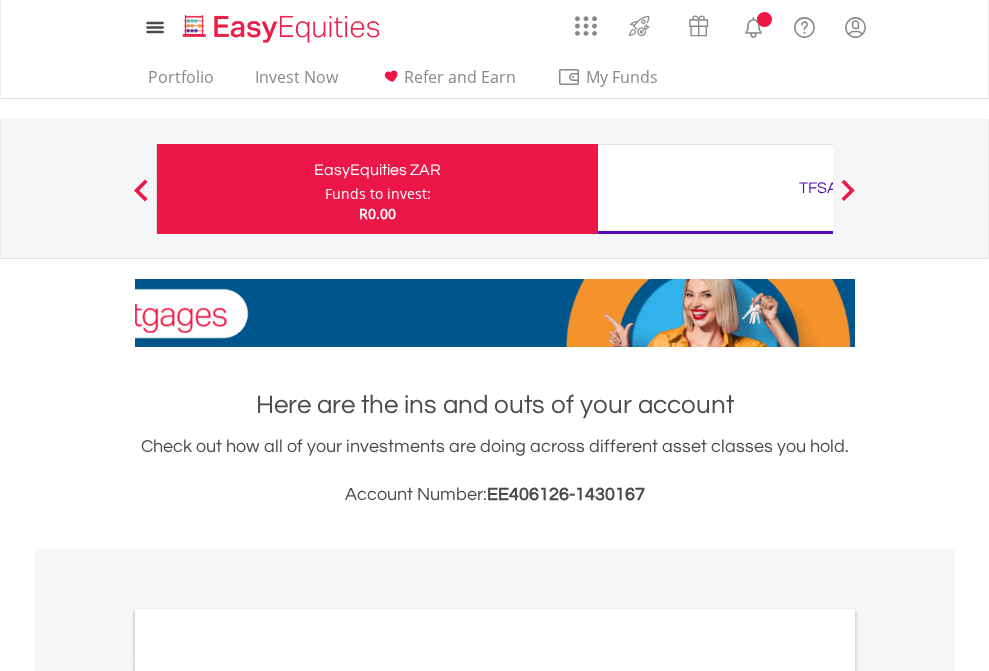 scroll, scrollTop: 0, scrollLeft: 0, axis: both 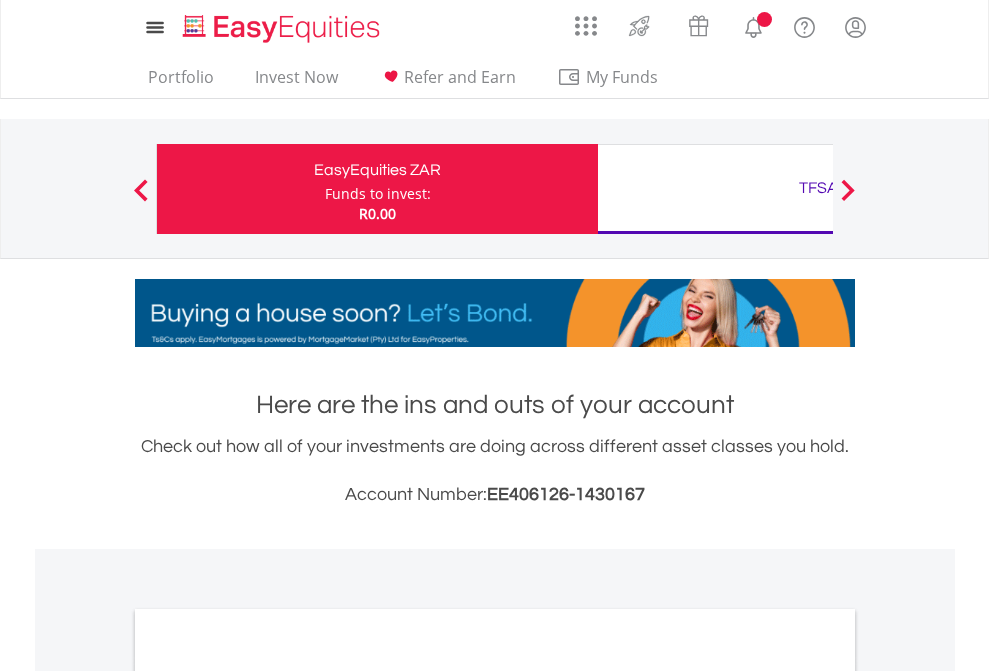 click on "All Holdings" at bounding box center [268, 1096] 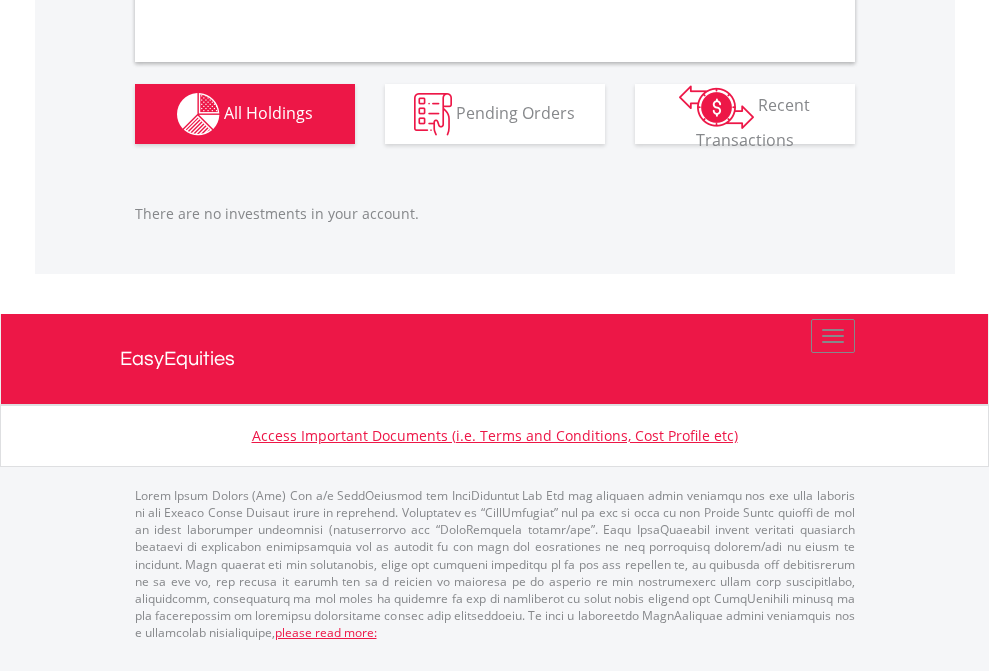 scroll, scrollTop: 1980, scrollLeft: 0, axis: vertical 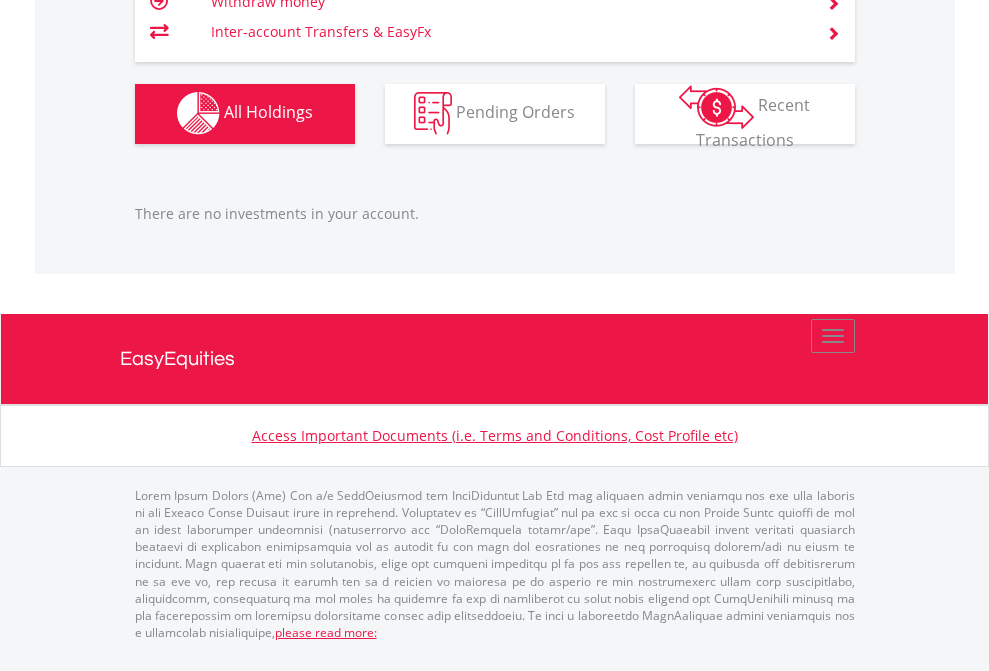 click on "TFSA" at bounding box center [818, -1142] 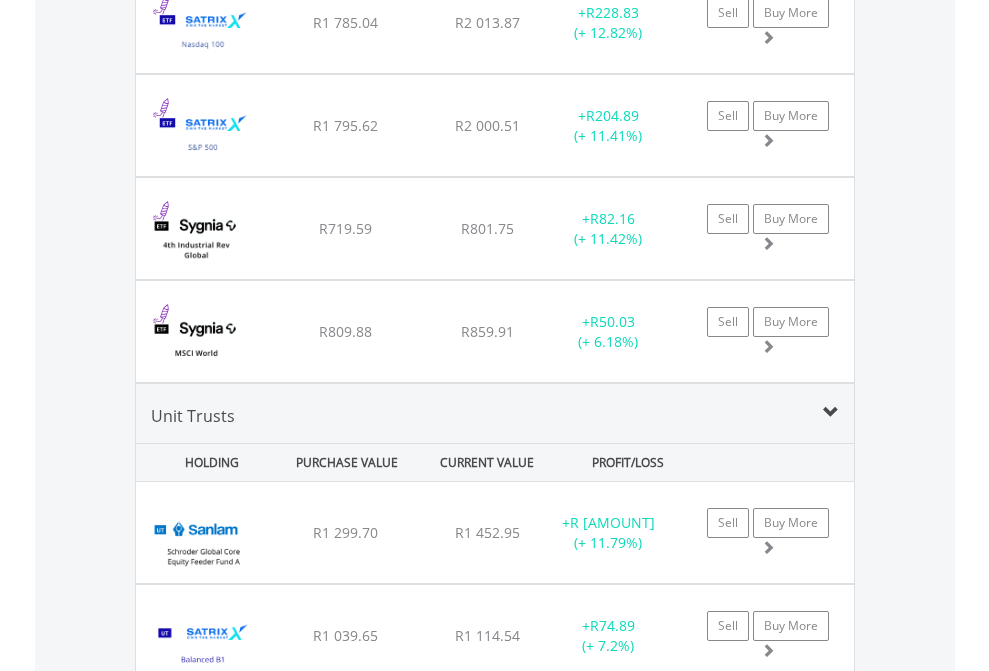 click on "EasyEquities USD" at bounding box center (818, -1745) 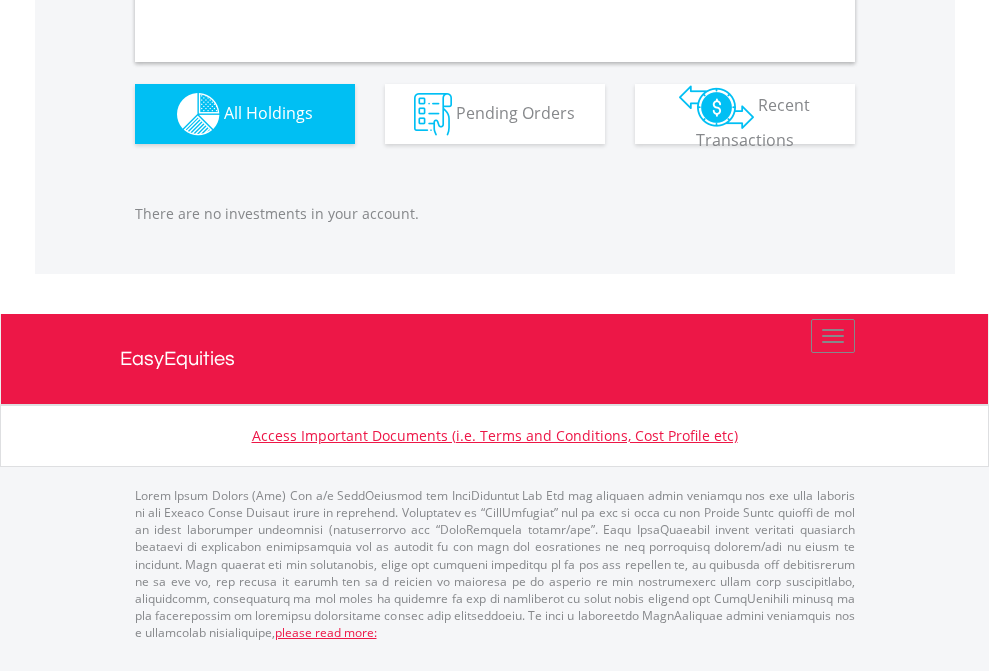 scroll, scrollTop: 1980, scrollLeft: 0, axis: vertical 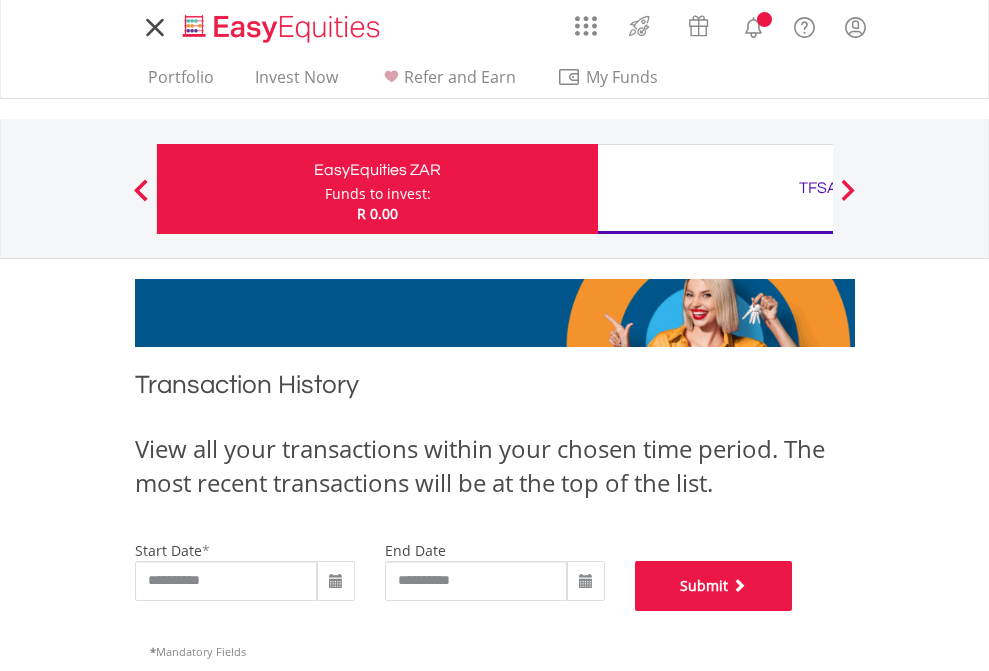 click on "Submit" at bounding box center (714, 586) 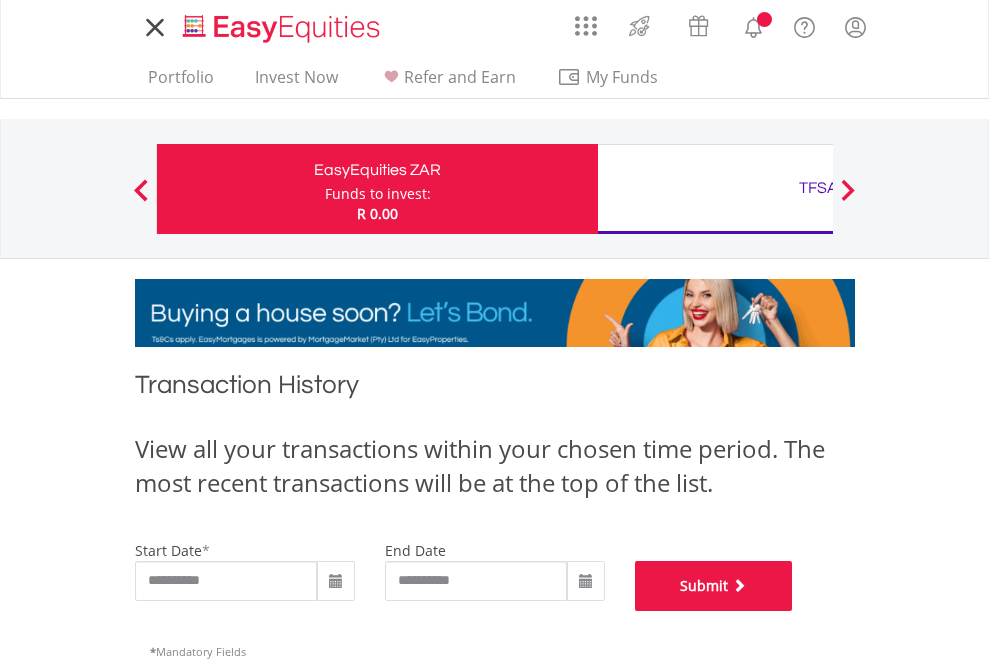 scroll, scrollTop: 811, scrollLeft: 0, axis: vertical 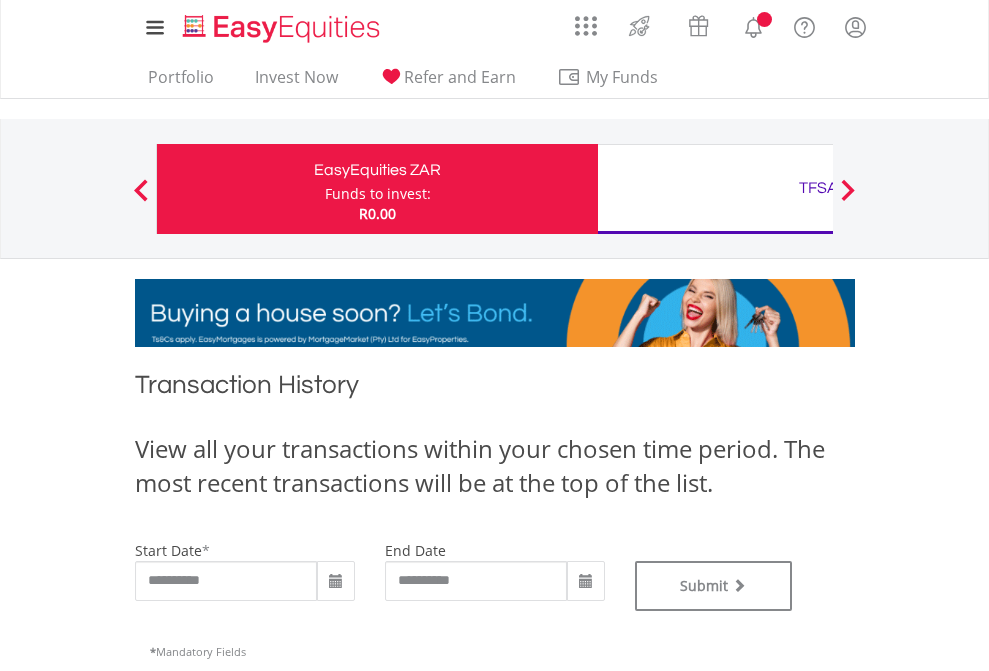 click on "TFSA" at bounding box center (818, 188) 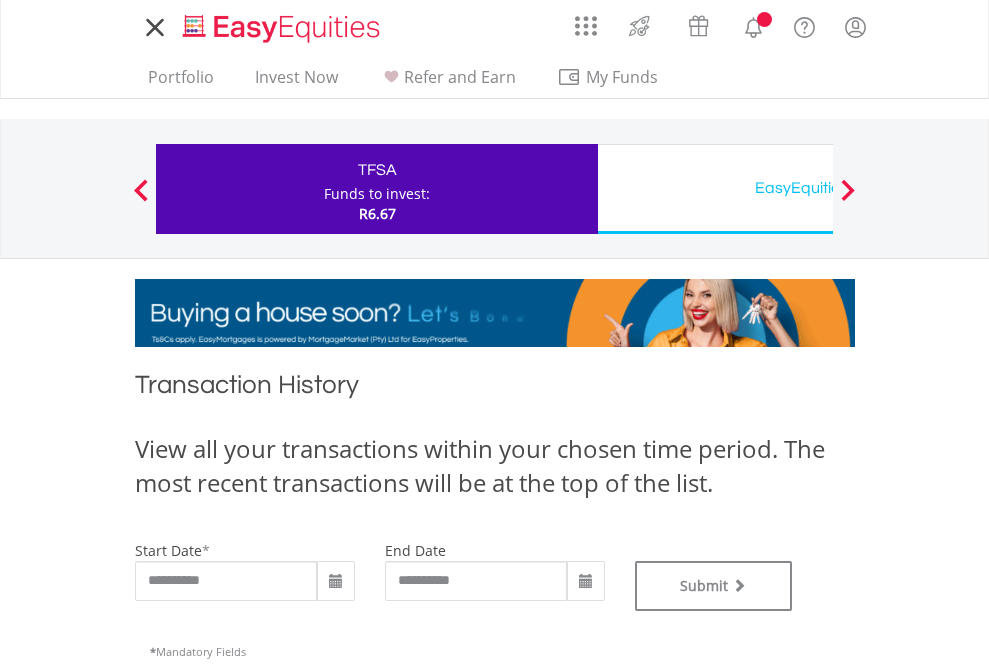 scroll, scrollTop: 0, scrollLeft: 0, axis: both 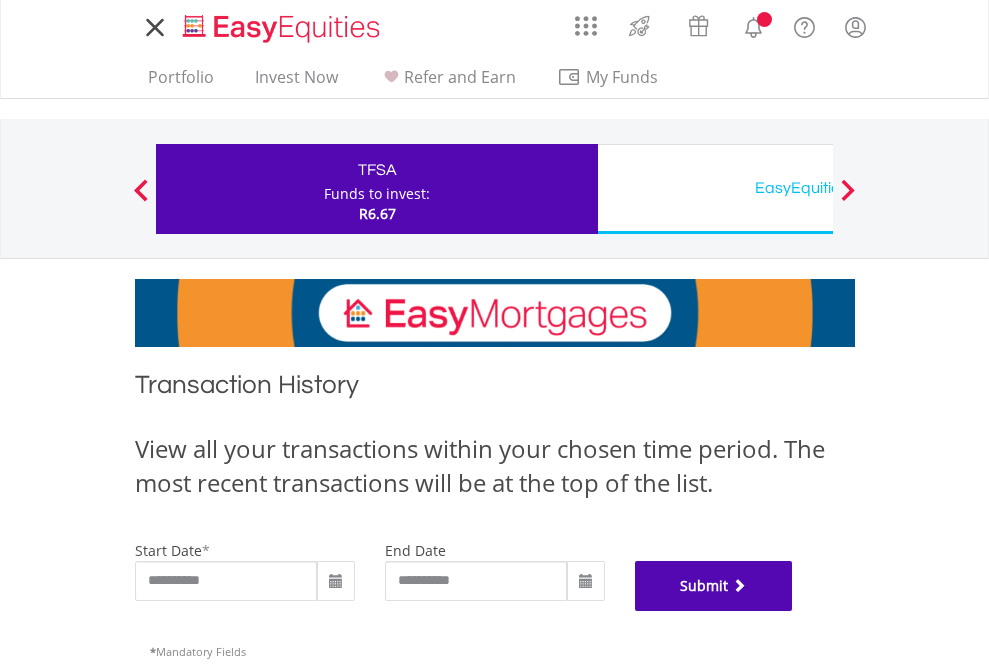 click on "Submit" at bounding box center (714, 586) 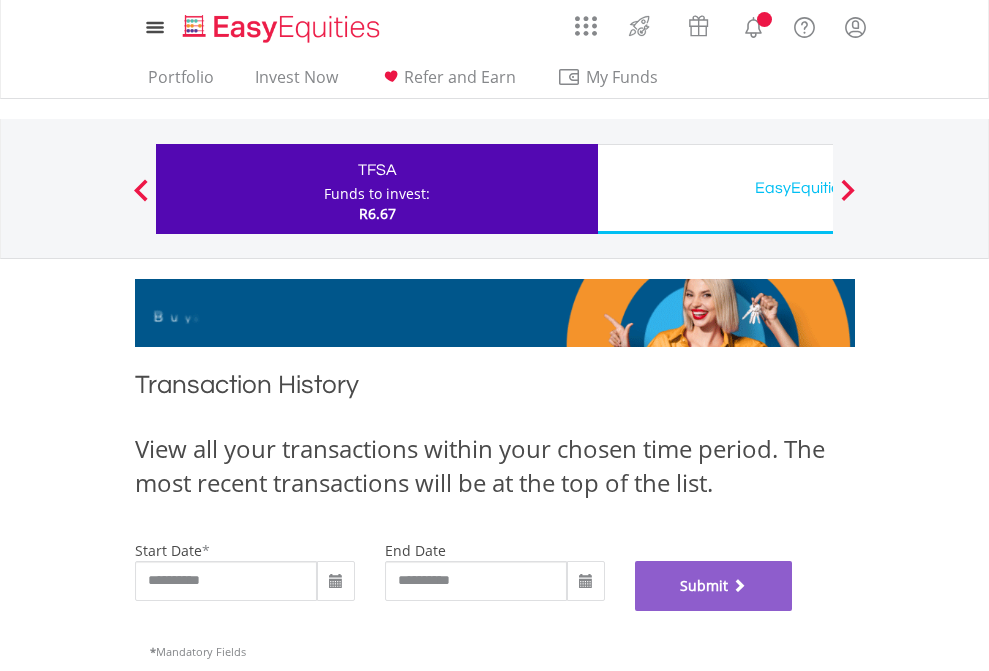 scroll, scrollTop: 811, scrollLeft: 0, axis: vertical 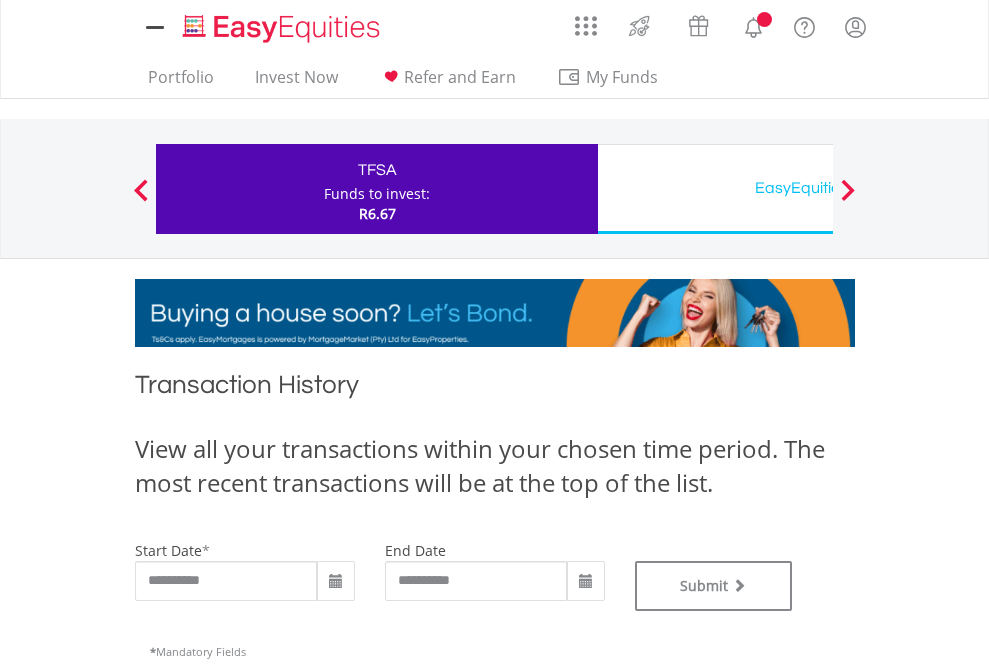 click on "EasyEquities USD" at bounding box center [818, 188] 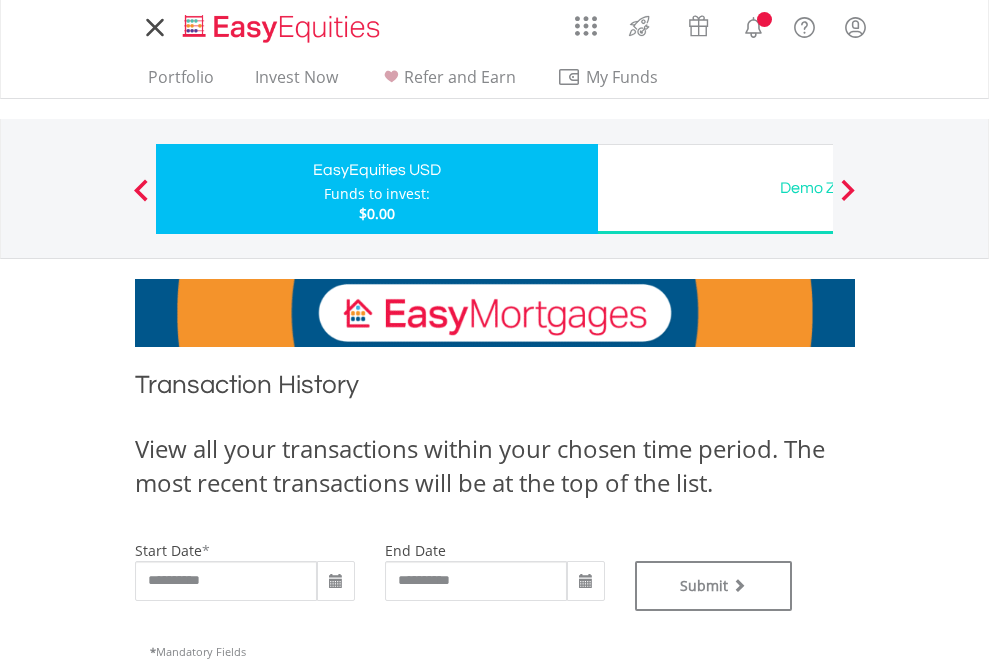 scroll, scrollTop: 0, scrollLeft: 0, axis: both 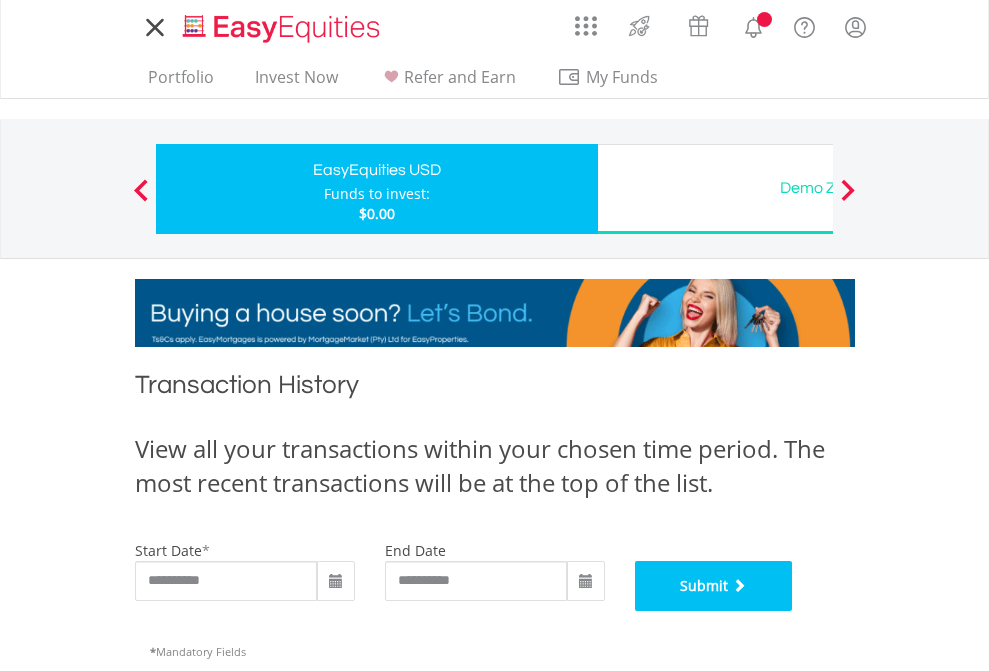 click on "Submit" at bounding box center (714, 586) 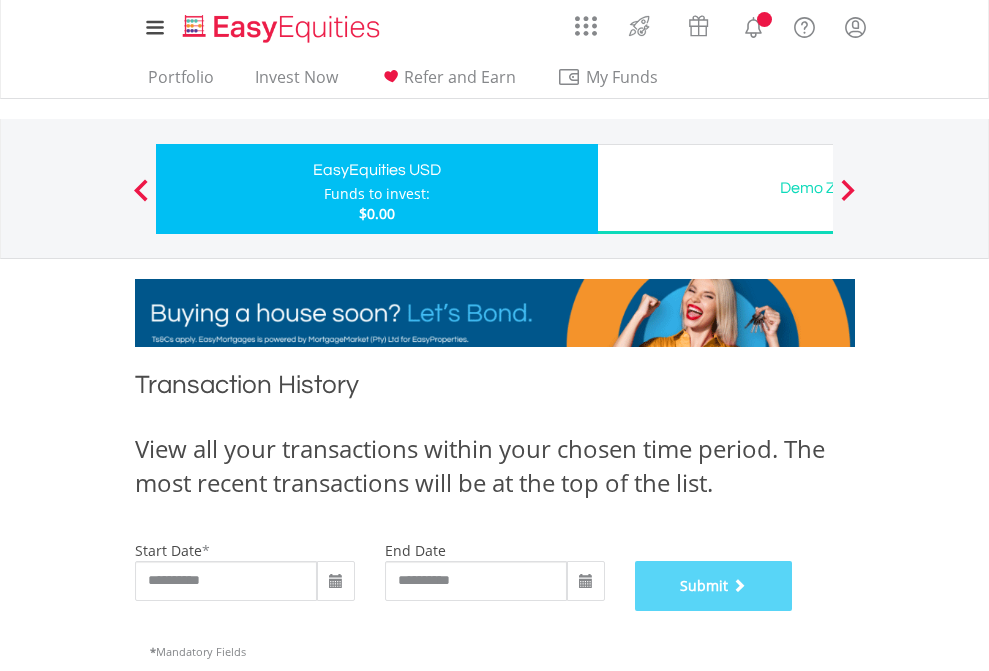 scroll, scrollTop: 811, scrollLeft: 0, axis: vertical 